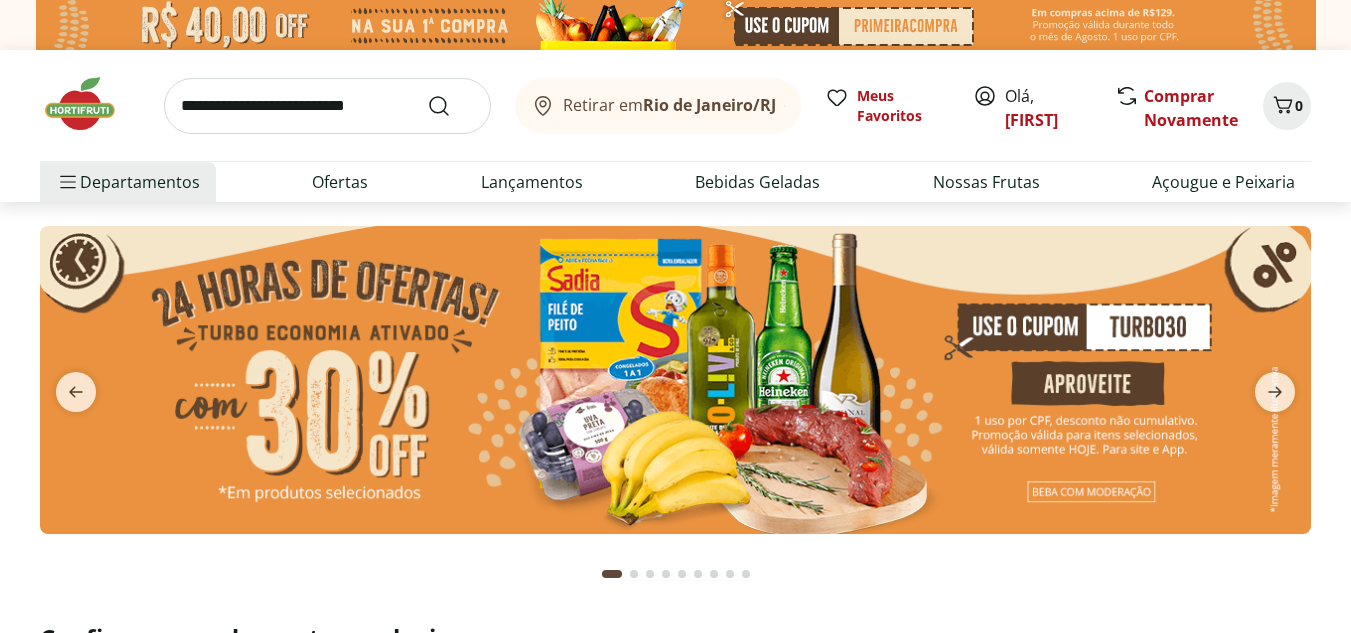 scroll, scrollTop: 0, scrollLeft: 0, axis: both 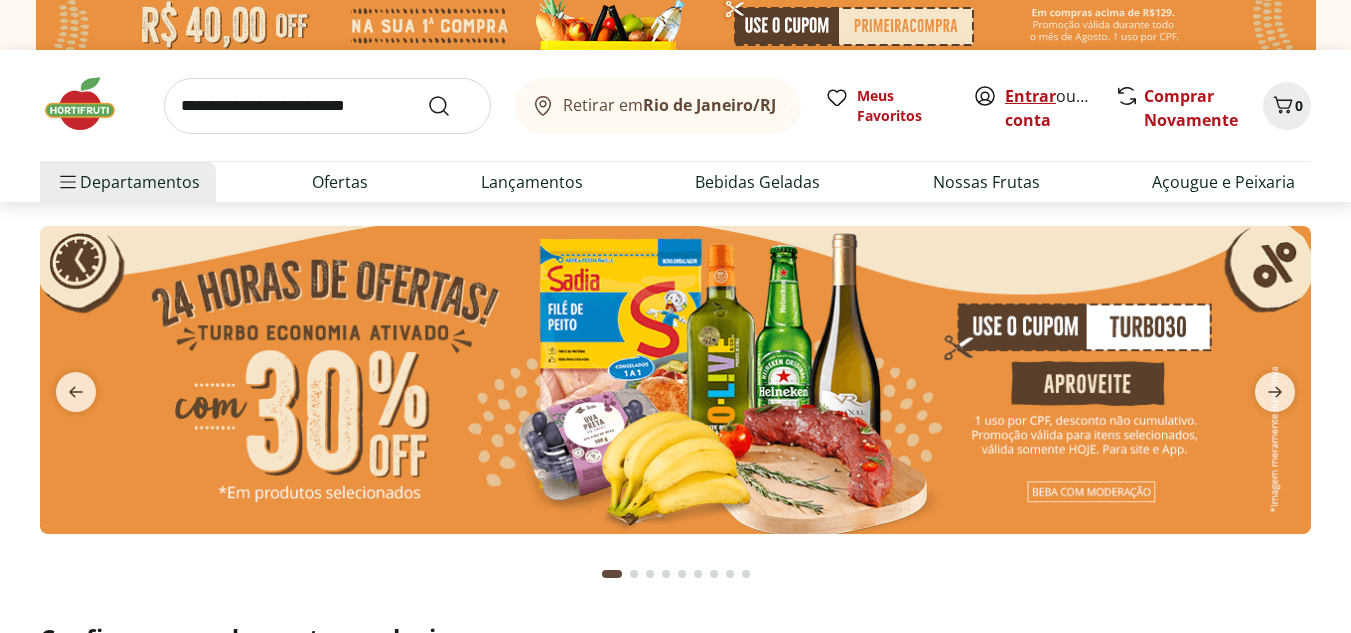 click on "Entrar" at bounding box center (1030, 96) 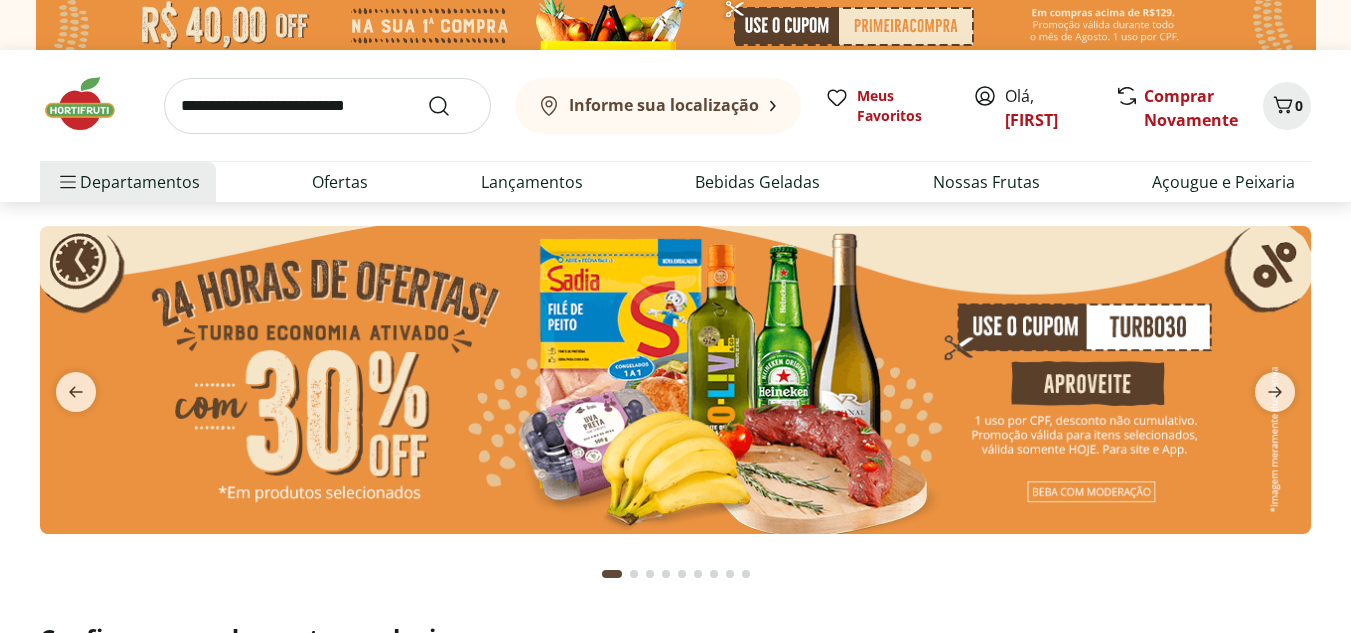 scroll, scrollTop: 0, scrollLeft: 0, axis: both 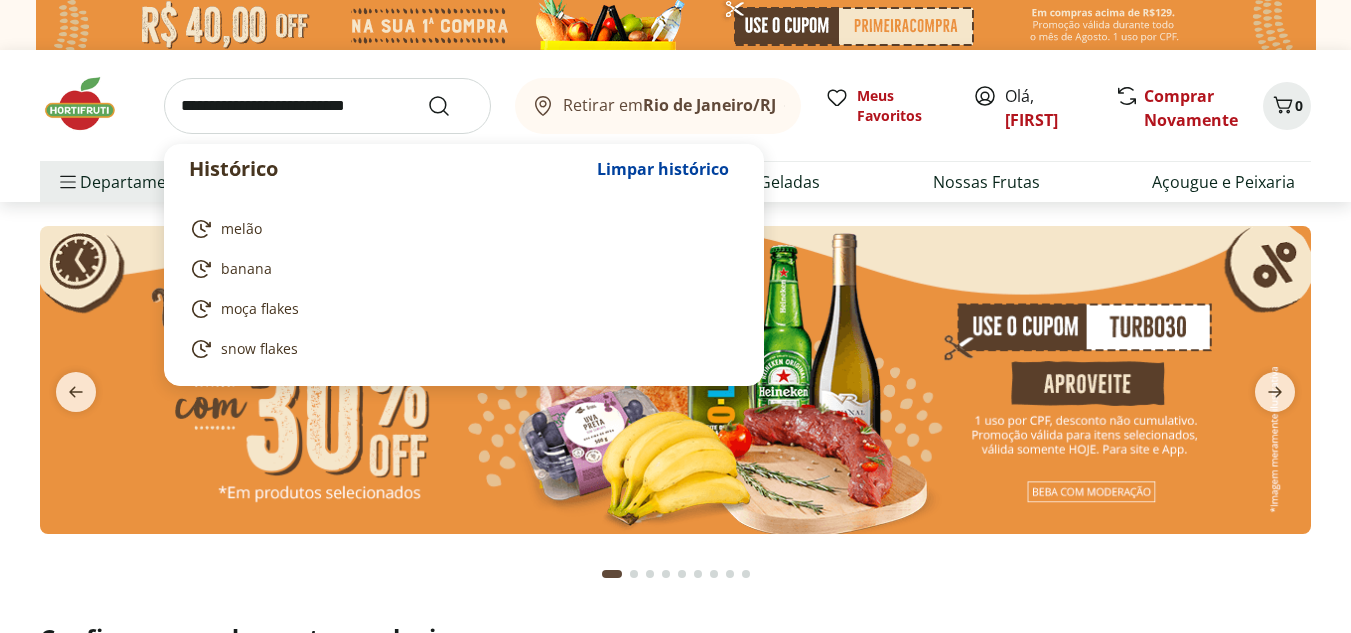 click at bounding box center (327, 106) 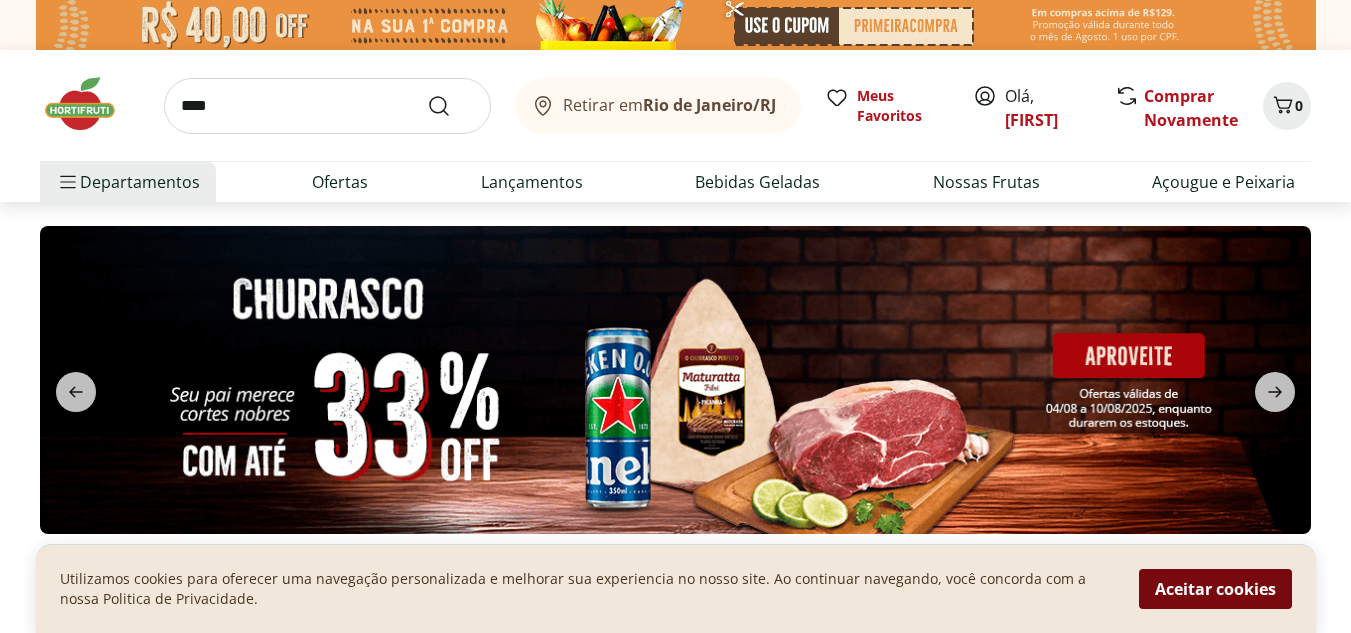 click on "Aceitar cookies" at bounding box center (1215, 589) 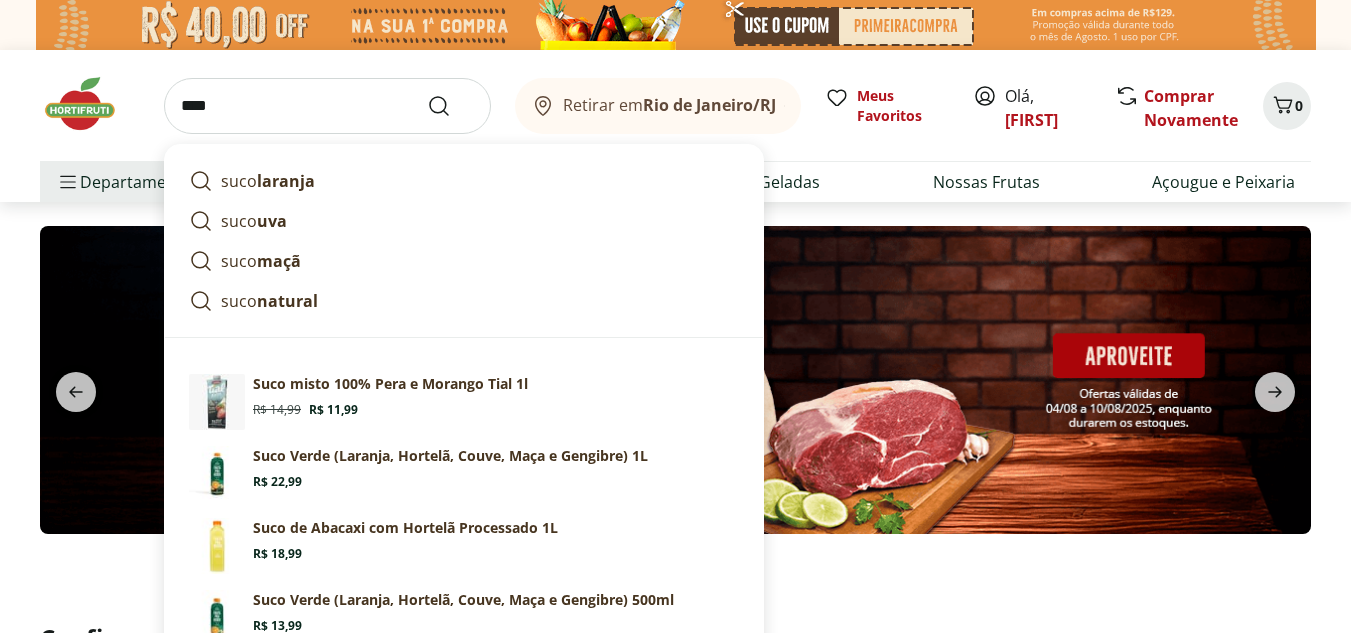 click on "****" at bounding box center (327, 106) 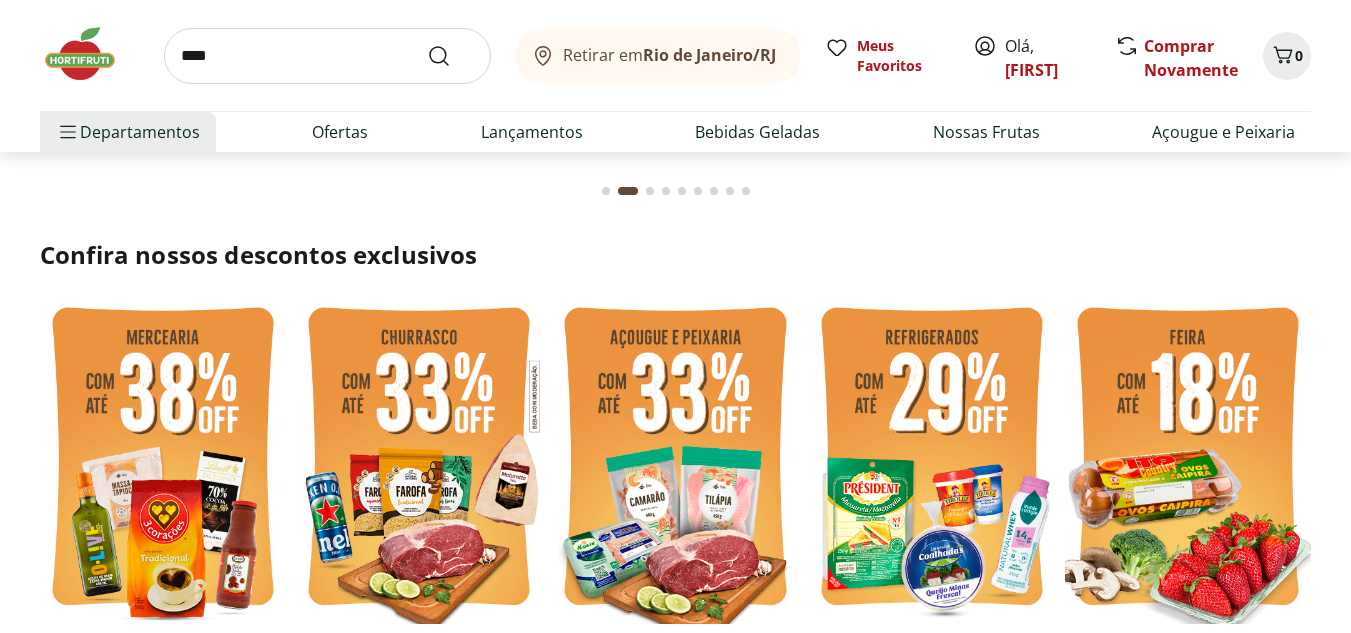 scroll, scrollTop: 412, scrollLeft: 0, axis: vertical 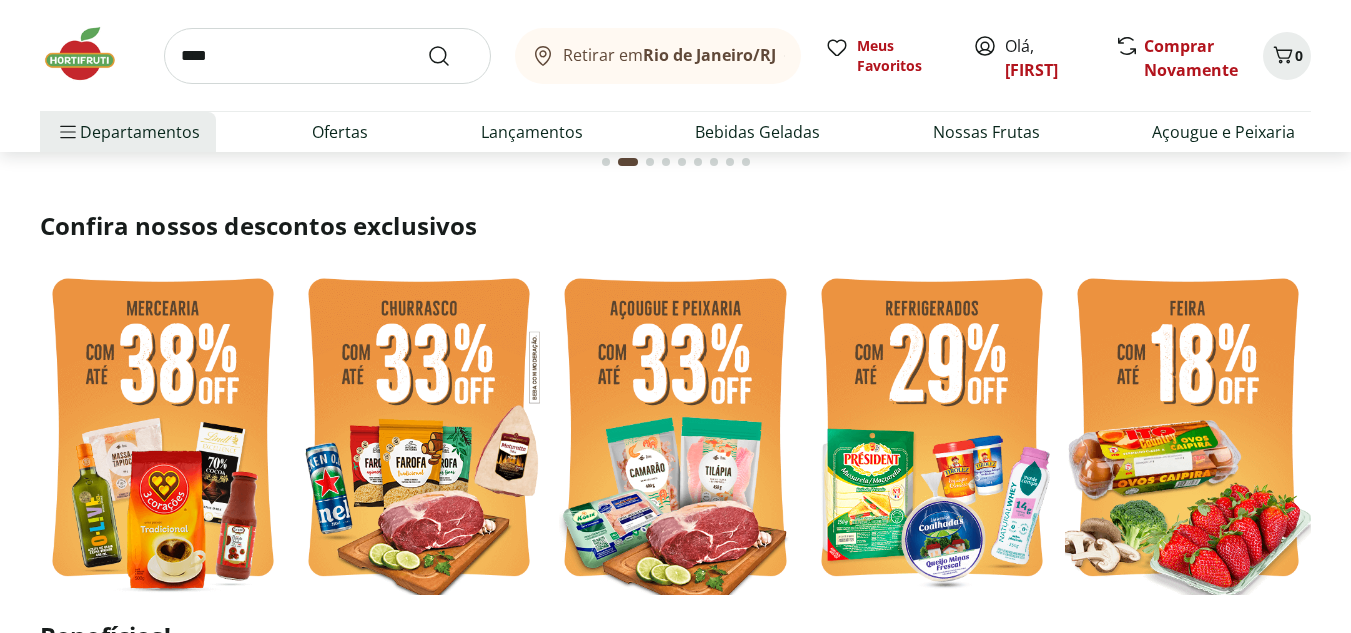 click on "****" at bounding box center (327, 56) 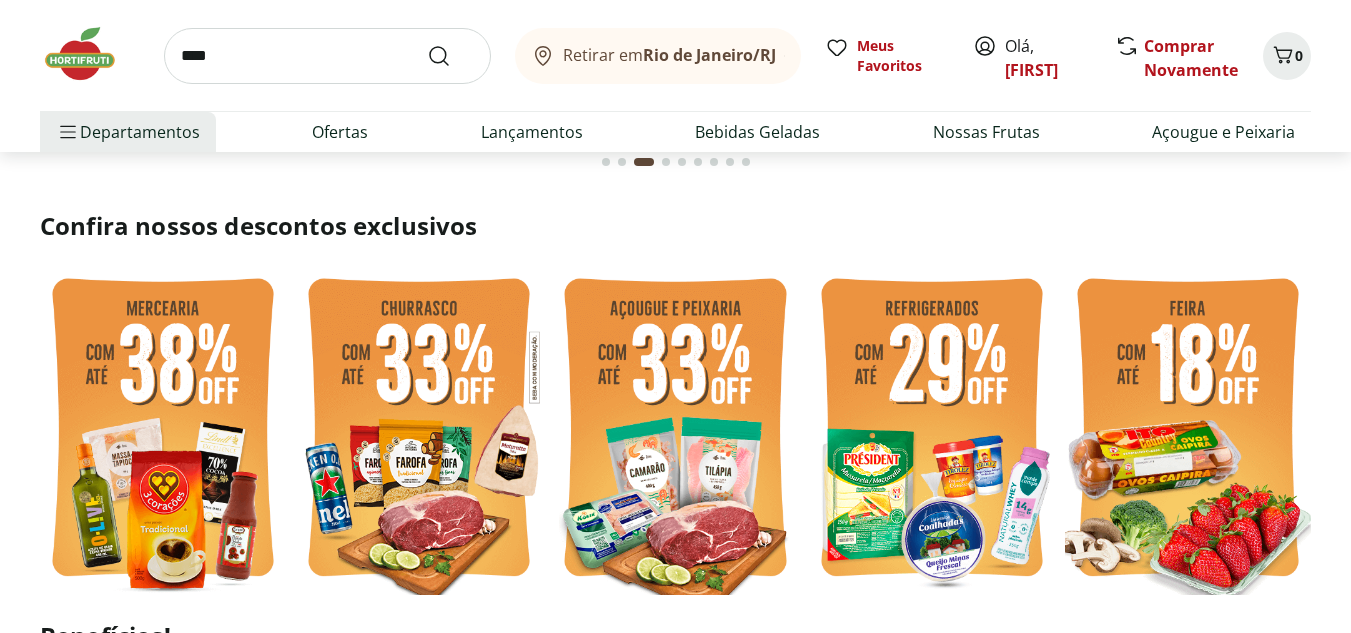click on "****" at bounding box center (327, 56) 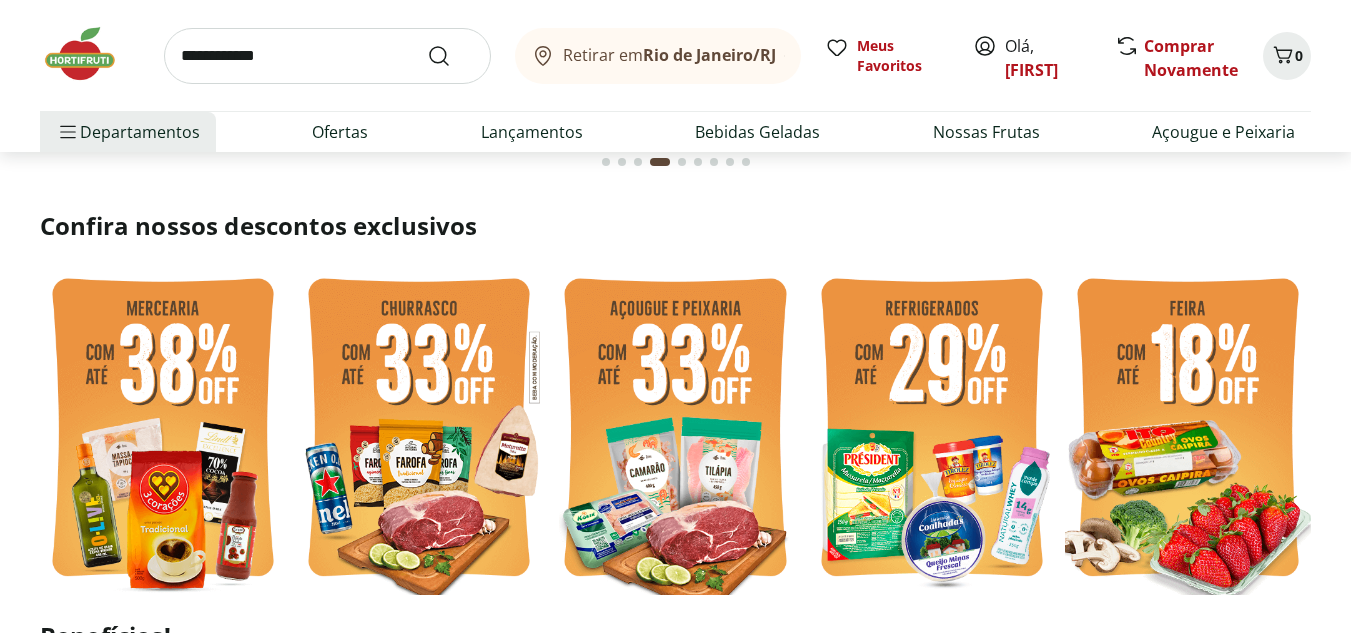 type on "**********" 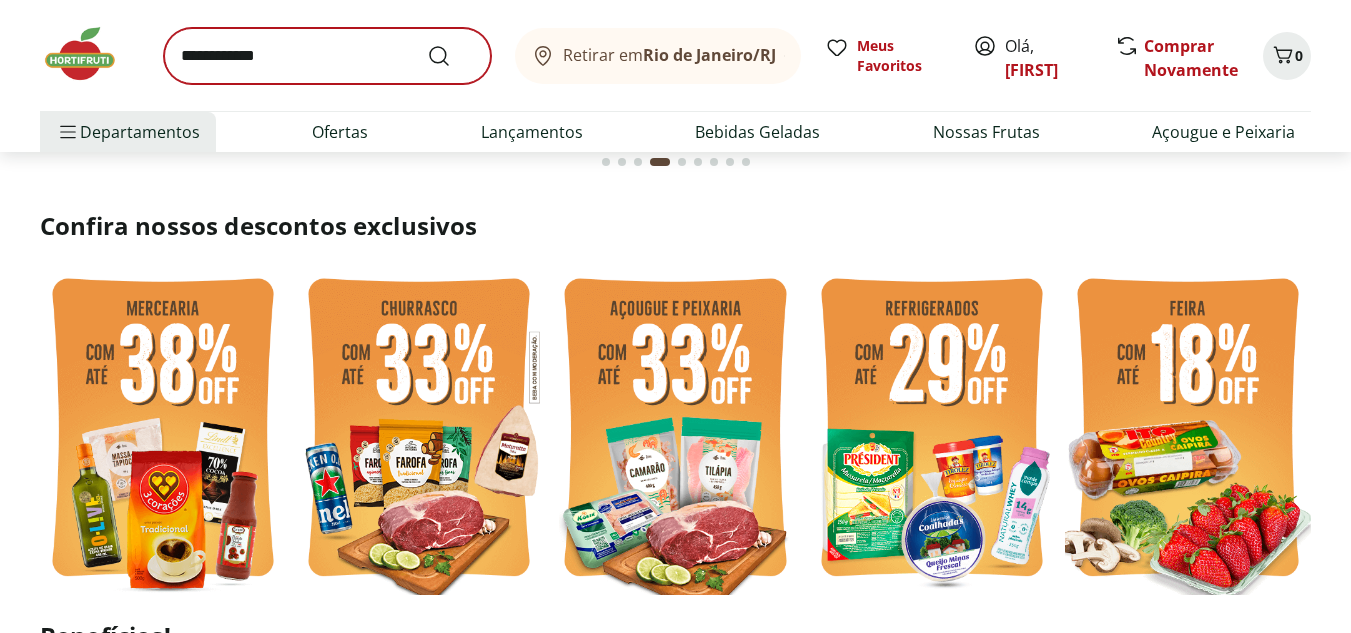 scroll, scrollTop: 0, scrollLeft: 0, axis: both 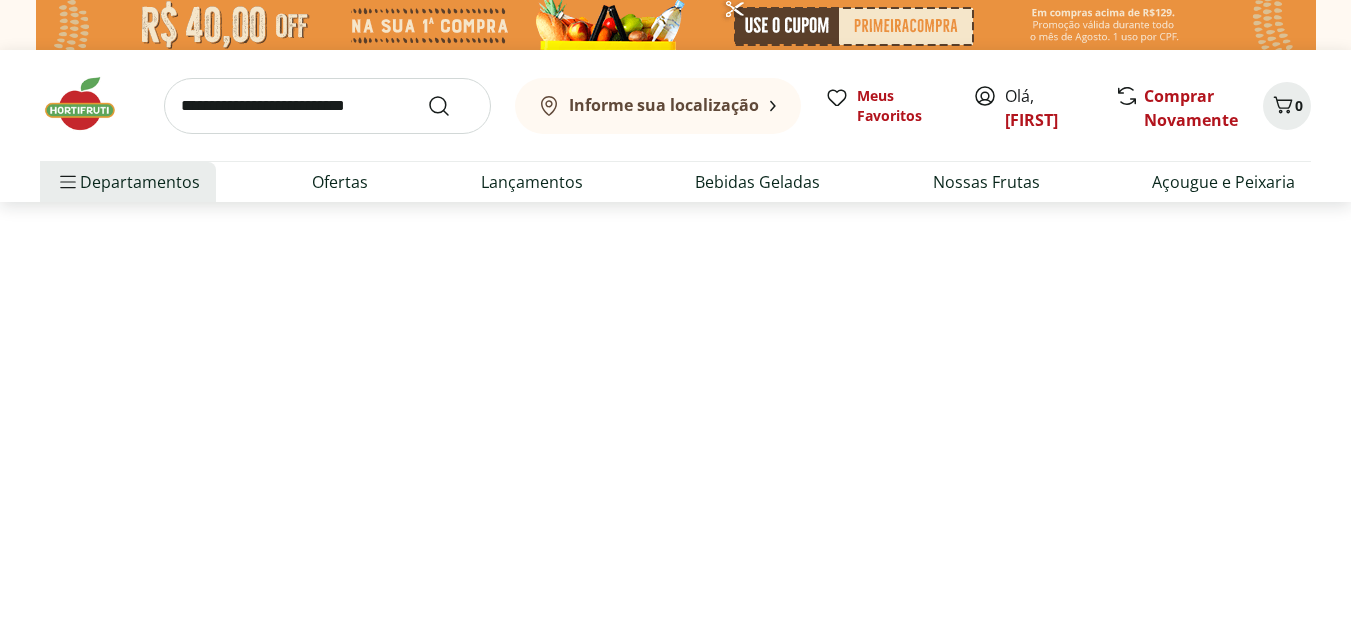 select on "**********" 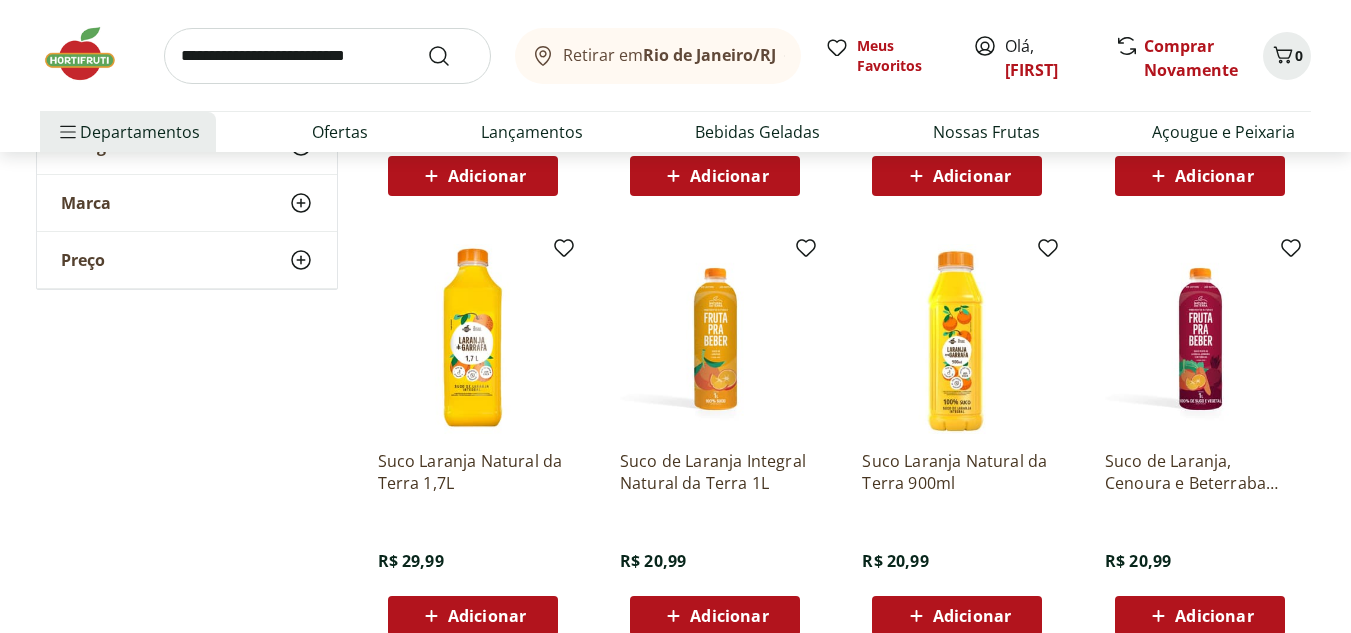scroll, scrollTop: 628, scrollLeft: 0, axis: vertical 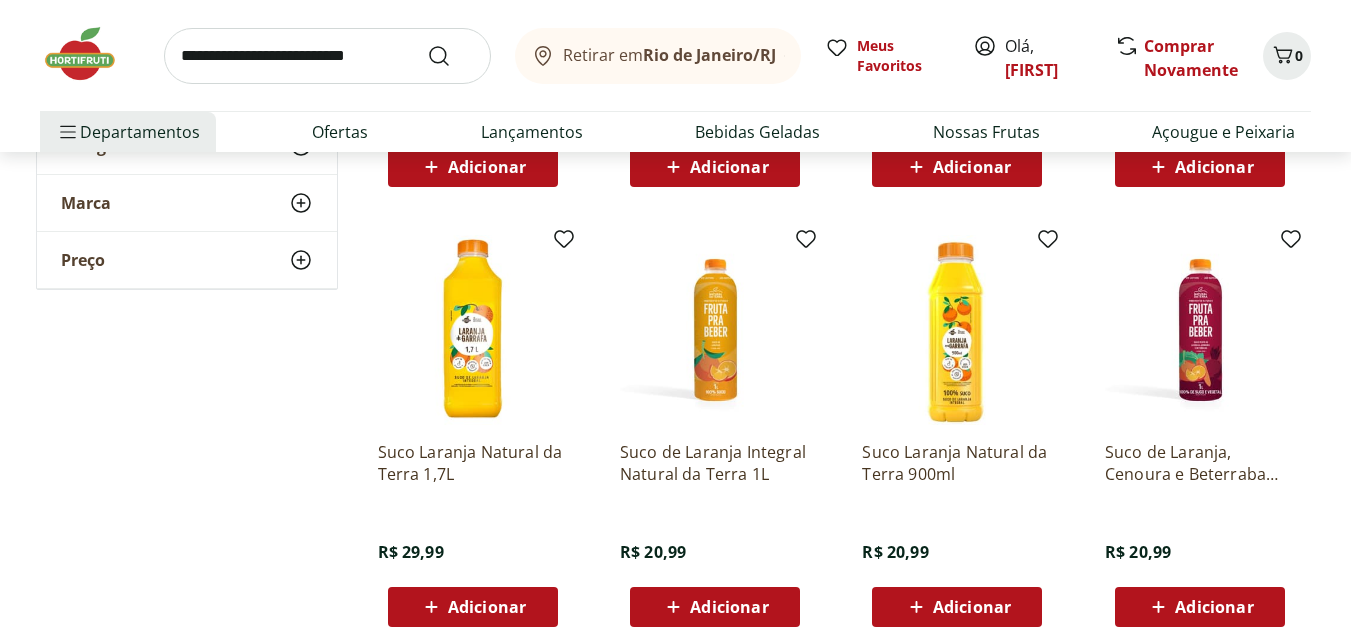 click on "Adicionar" at bounding box center [729, 607] 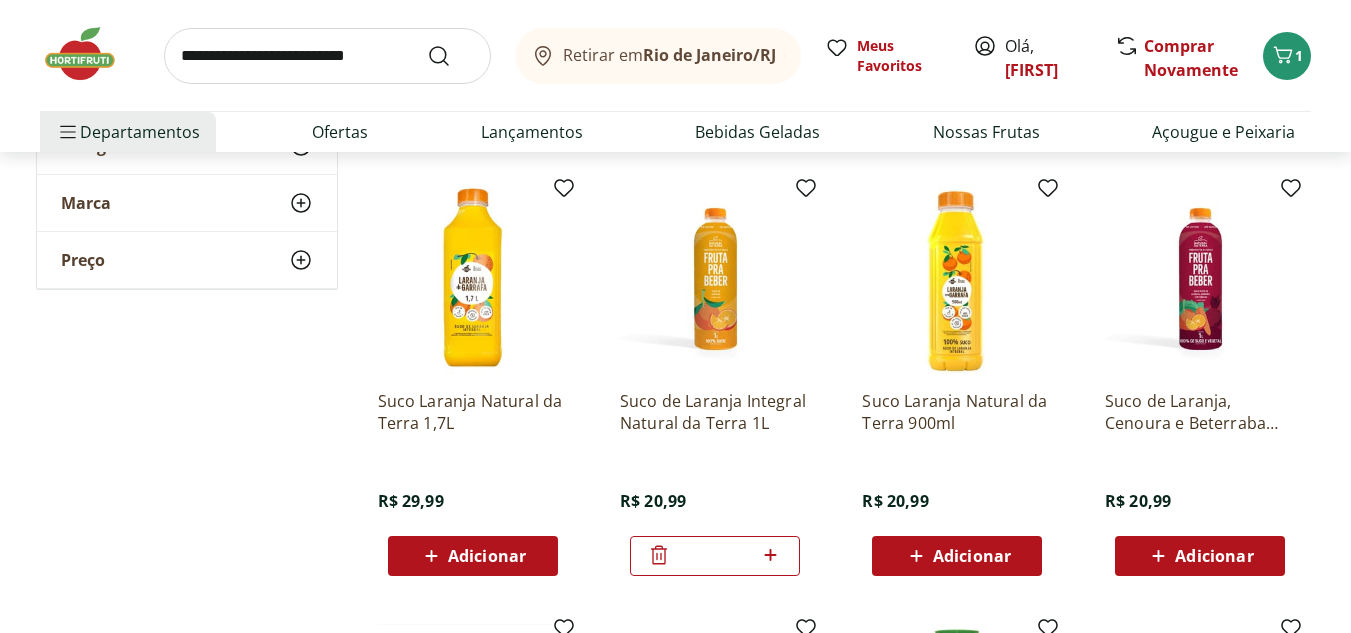 scroll, scrollTop: 671, scrollLeft: 0, axis: vertical 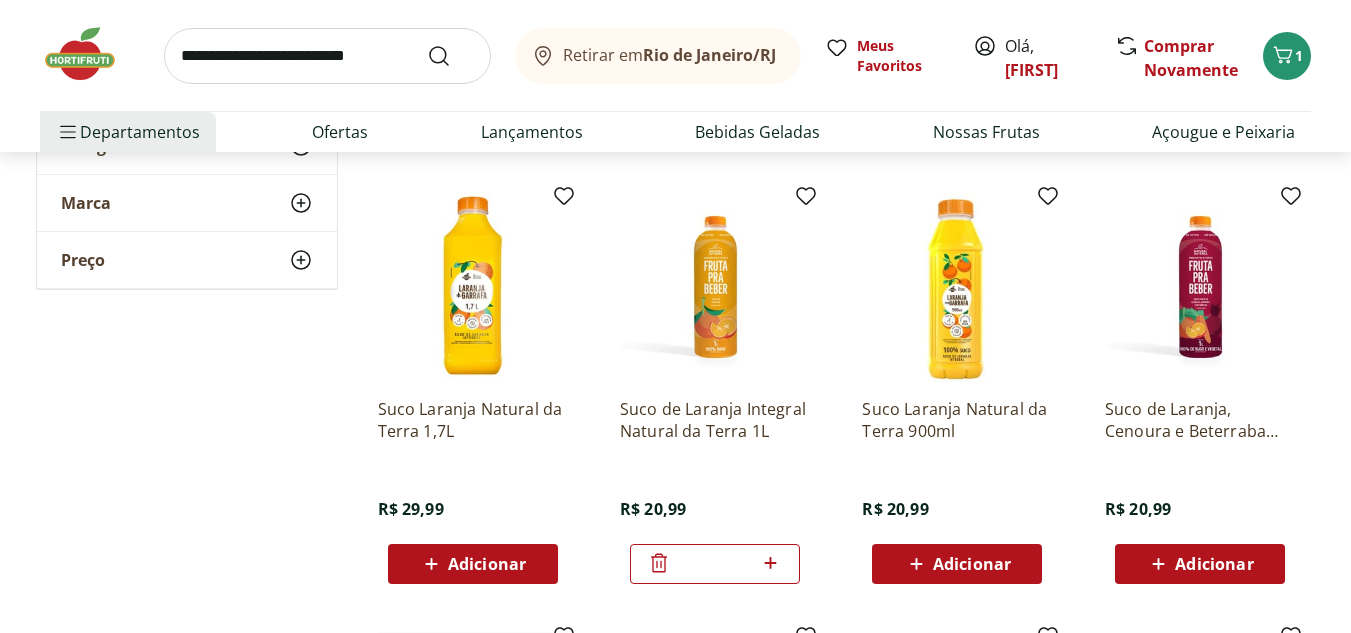 click on "Adicionar" at bounding box center (1214, 564) 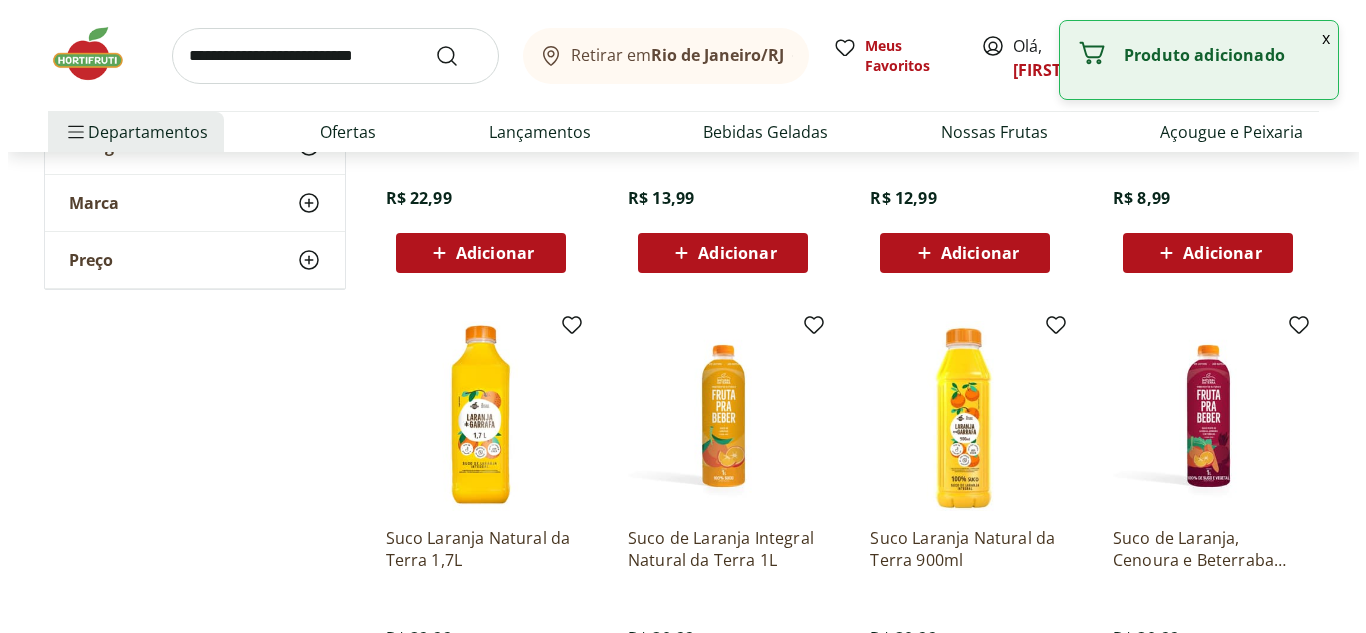 scroll, scrollTop: 508, scrollLeft: 0, axis: vertical 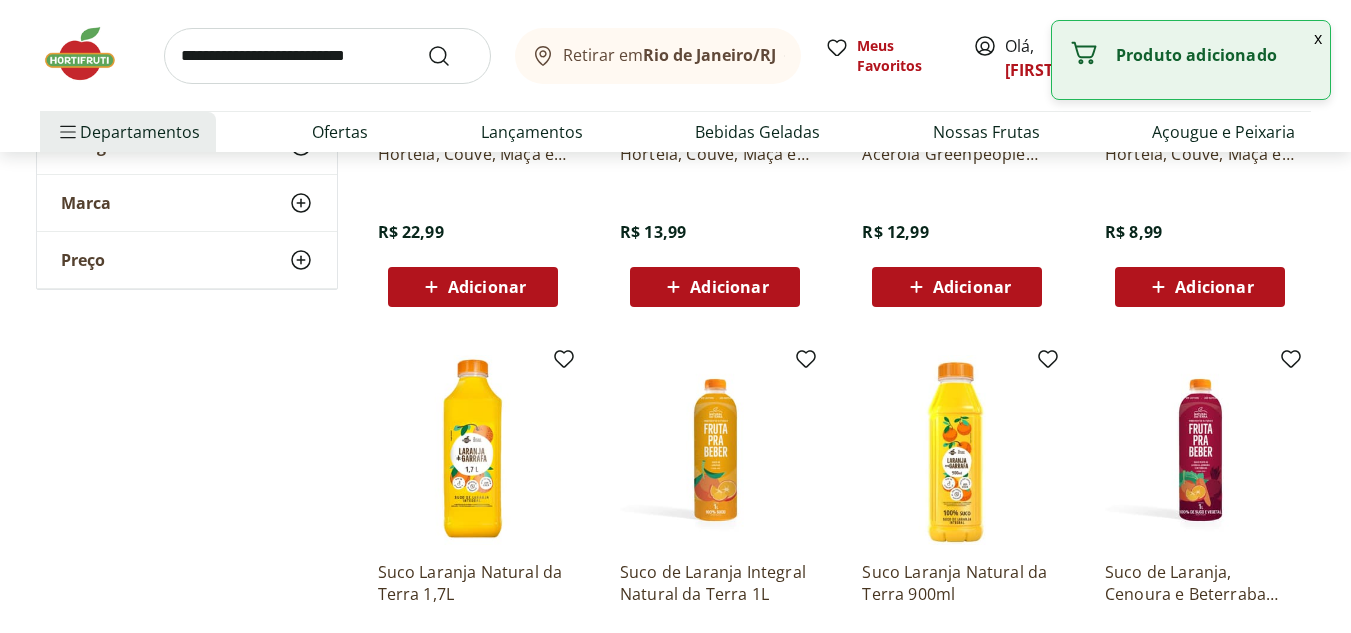 click on "x" at bounding box center (1318, 38) 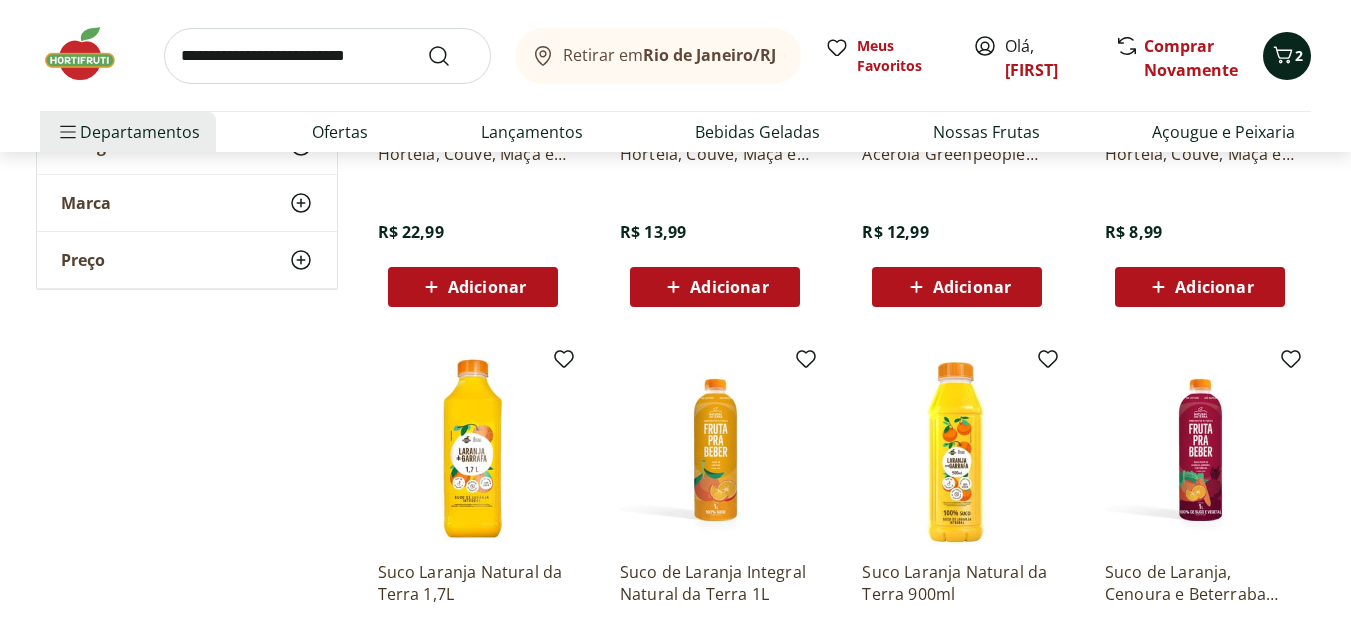 click 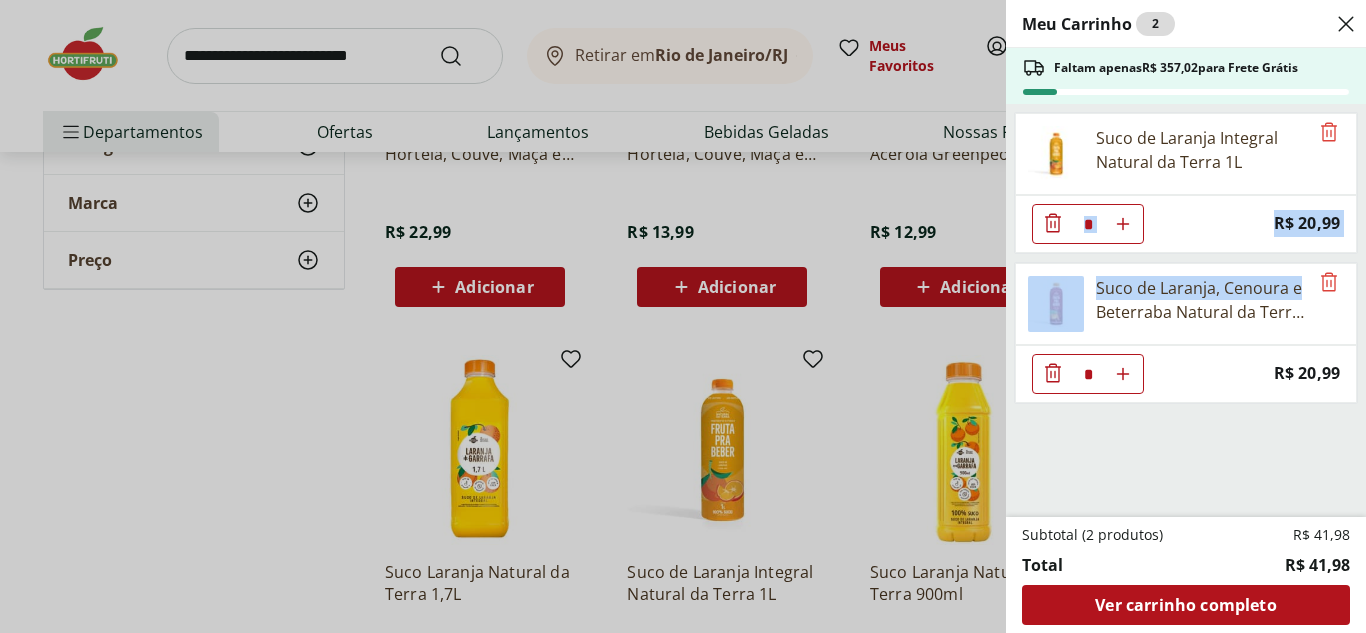 drag, startPoint x: 1362, startPoint y: 155, endPoint x: 1365, endPoint y: 273, distance: 118.03813 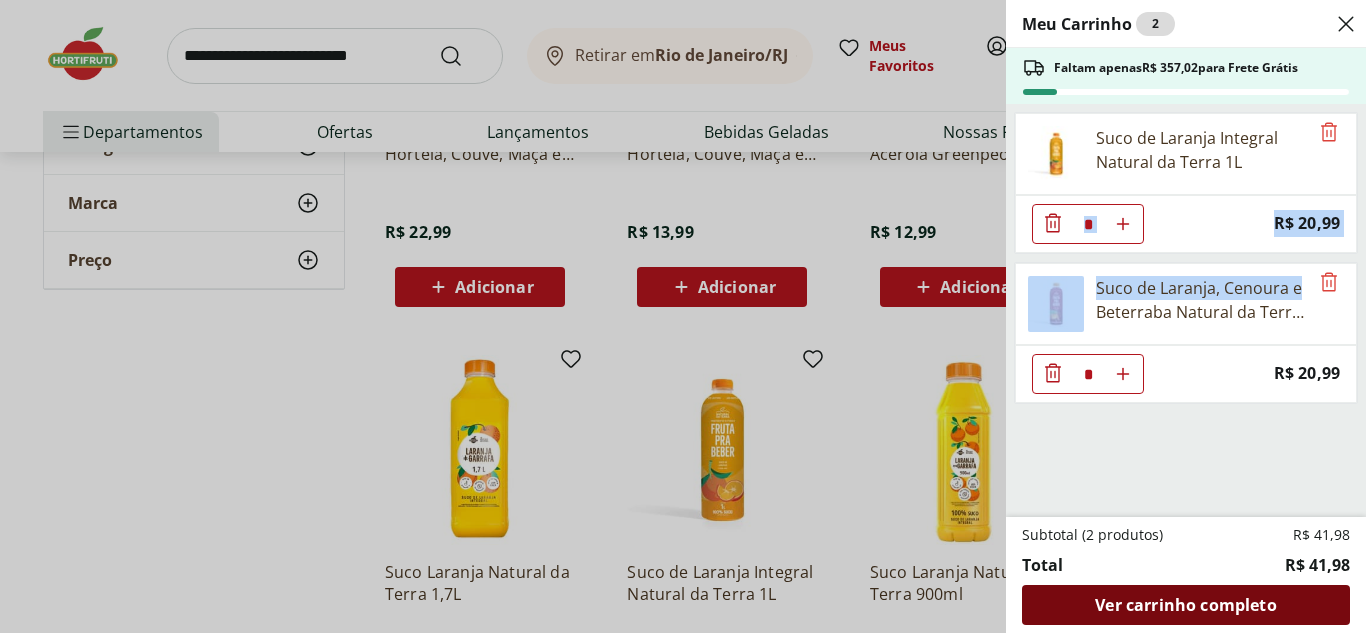 click on "Ver carrinho completo" at bounding box center [1186, 605] 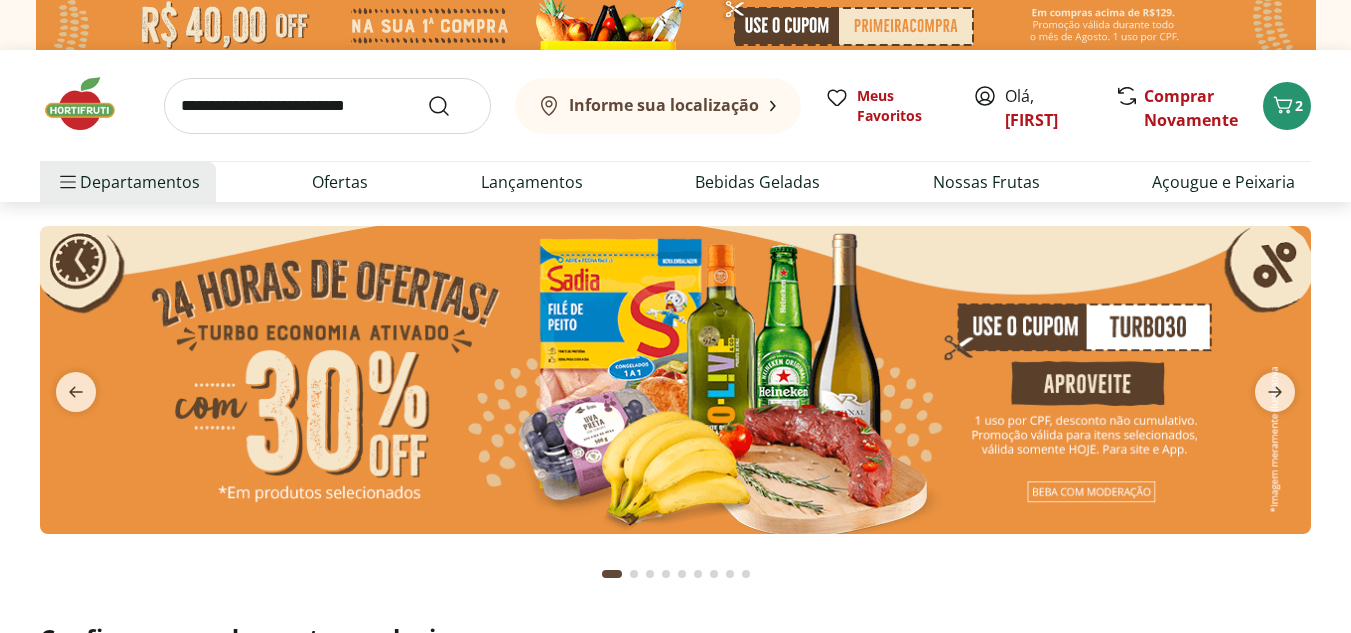 scroll, scrollTop: 0, scrollLeft: 0, axis: both 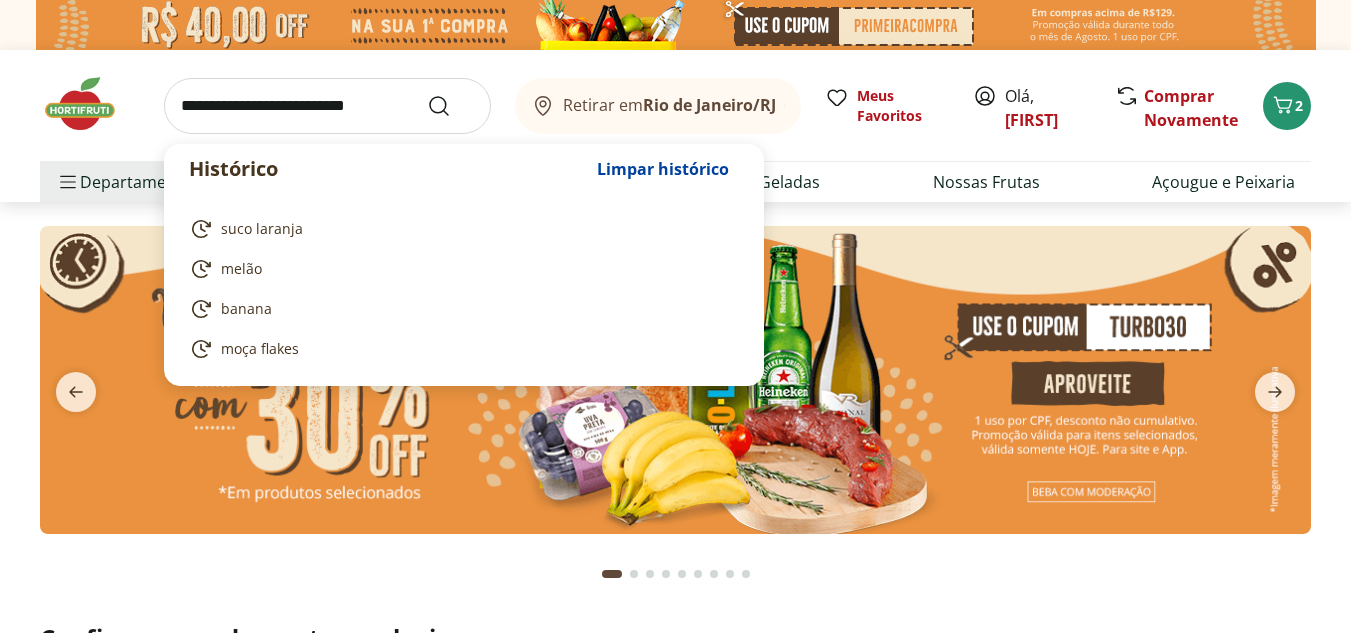 click at bounding box center [327, 106] 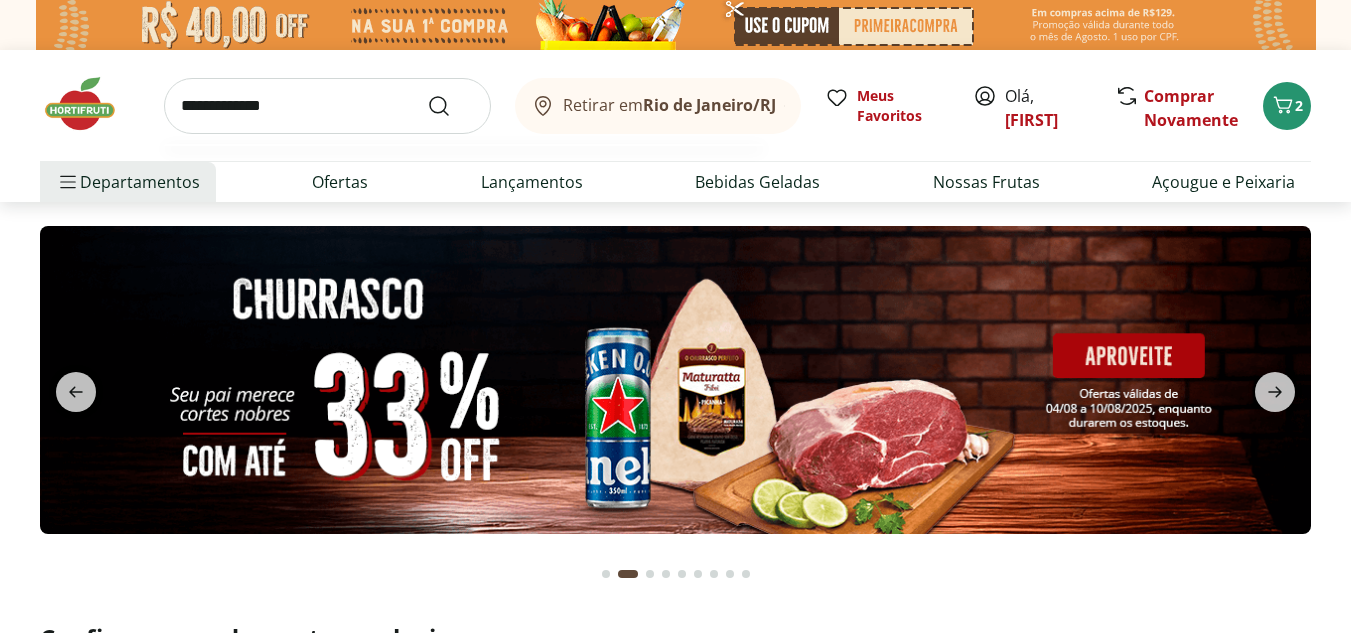 type on "**********" 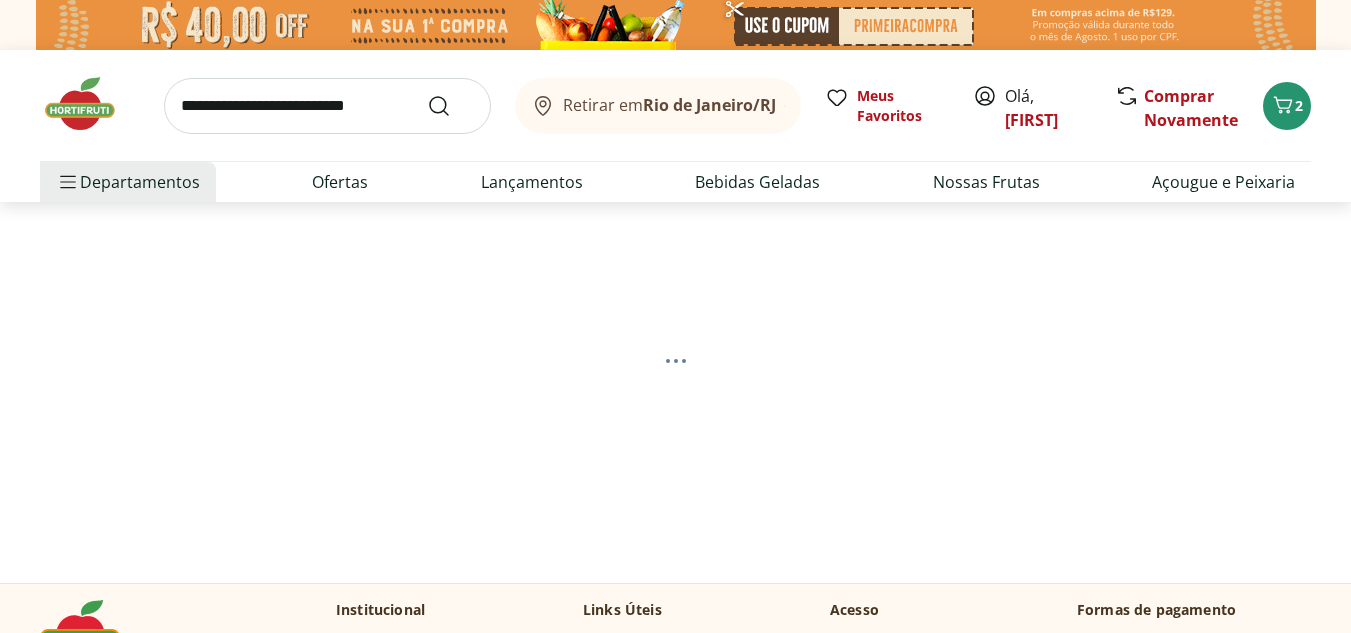 select on "**********" 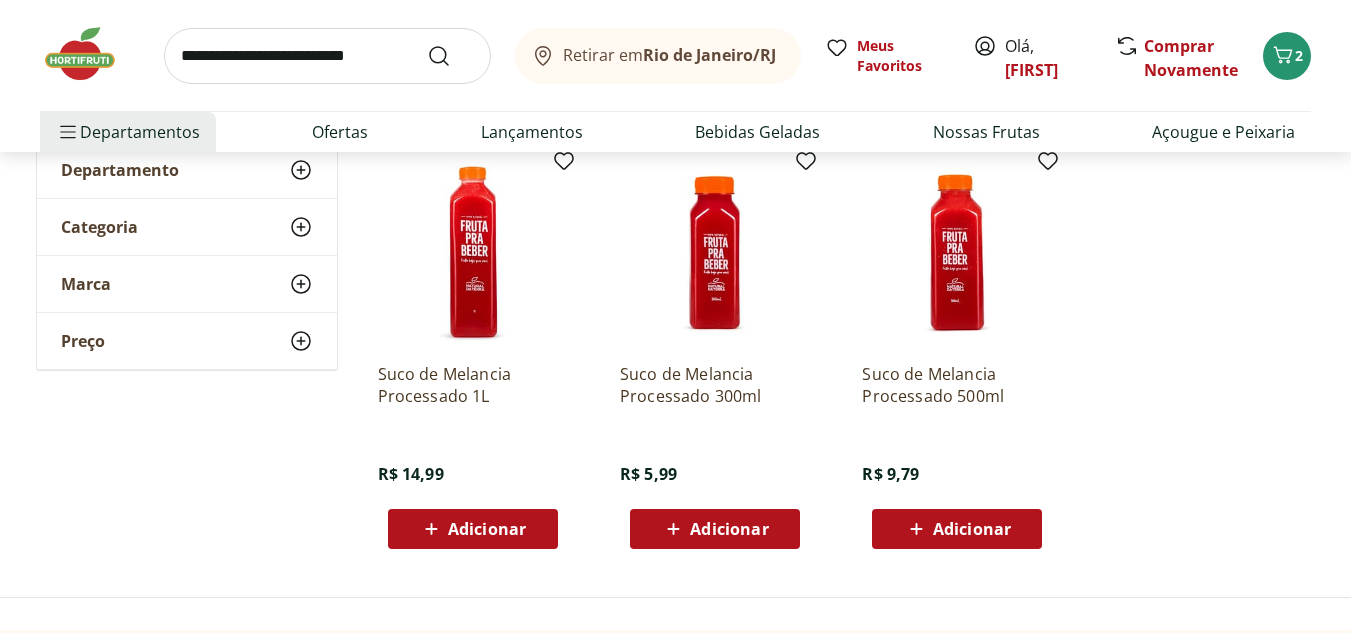scroll, scrollTop: 261, scrollLeft: 0, axis: vertical 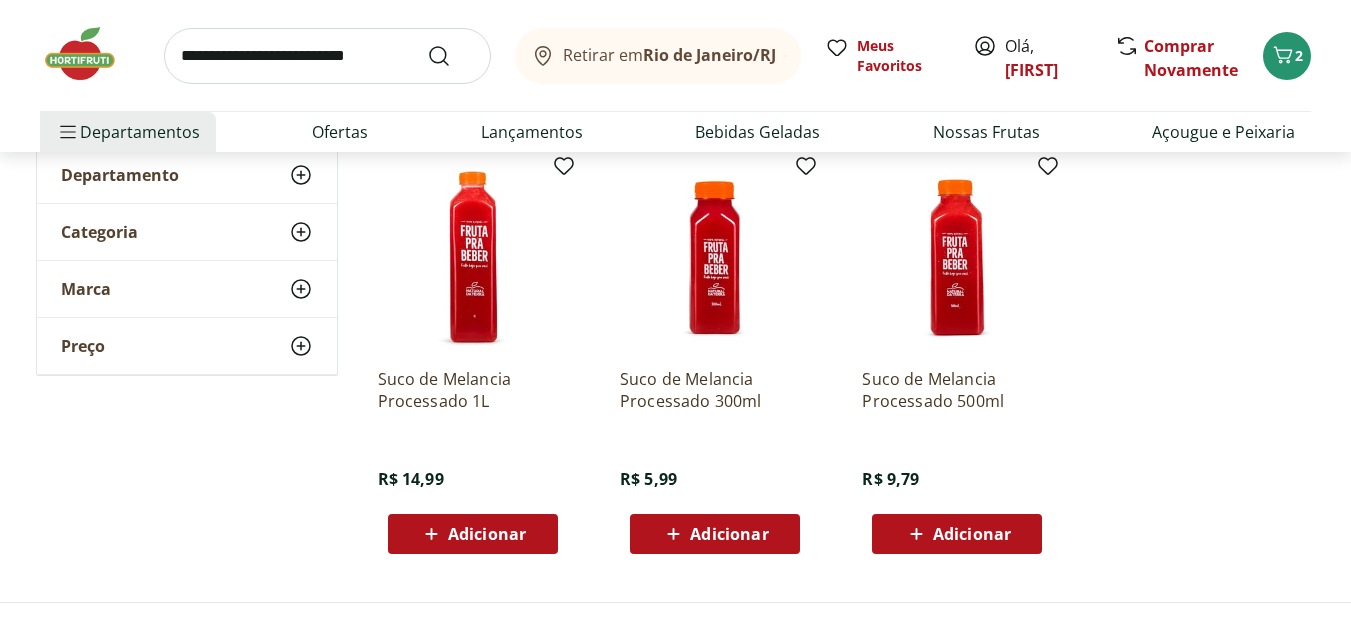 click on "Adicionar" at bounding box center (957, 534) 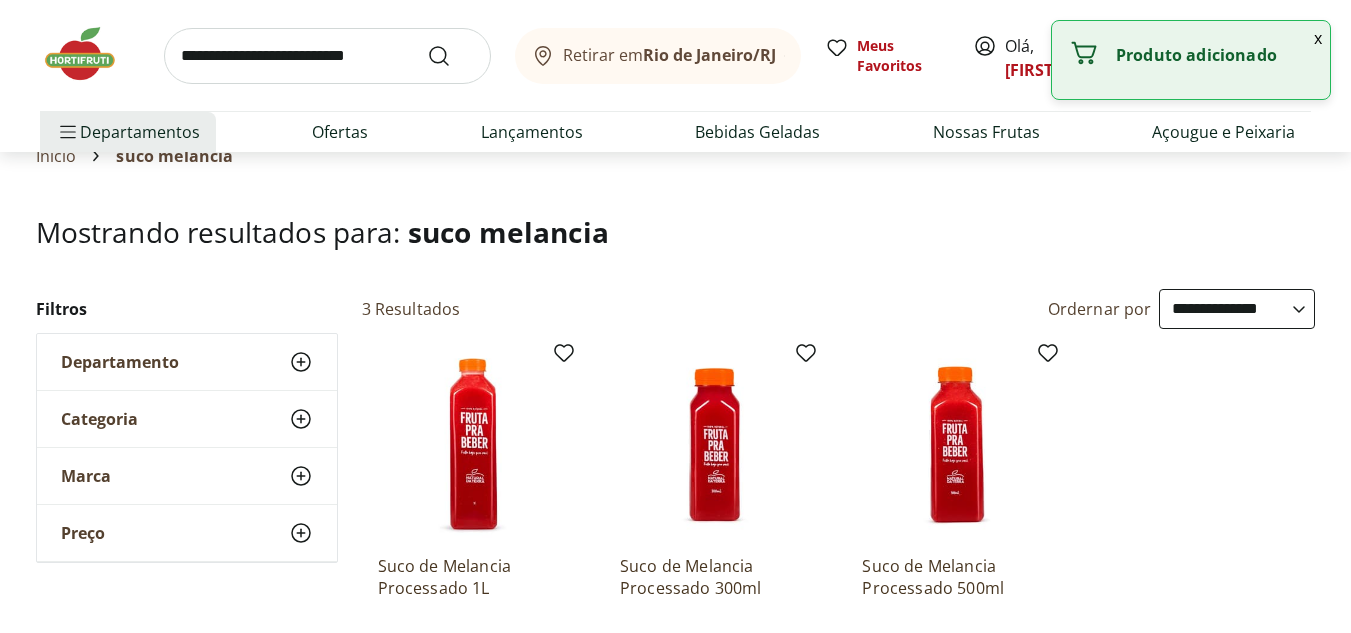 scroll, scrollTop: 0, scrollLeft: 0, axis: both 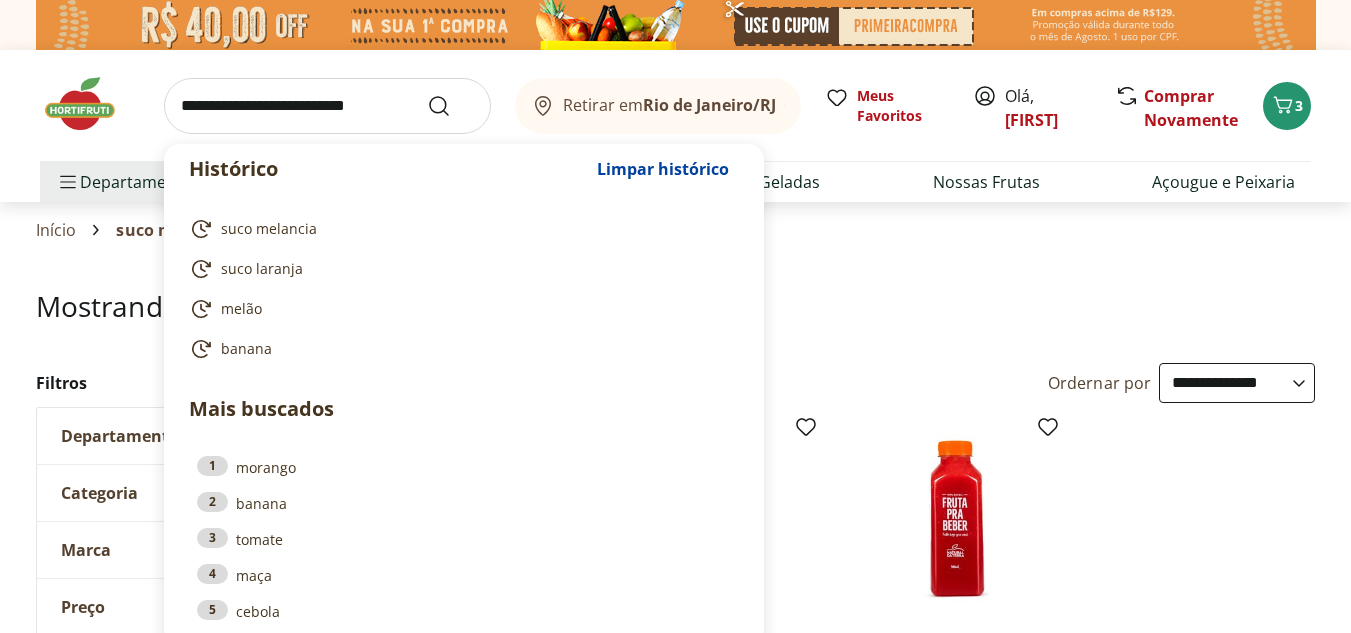click at bounding box center [327, 106] 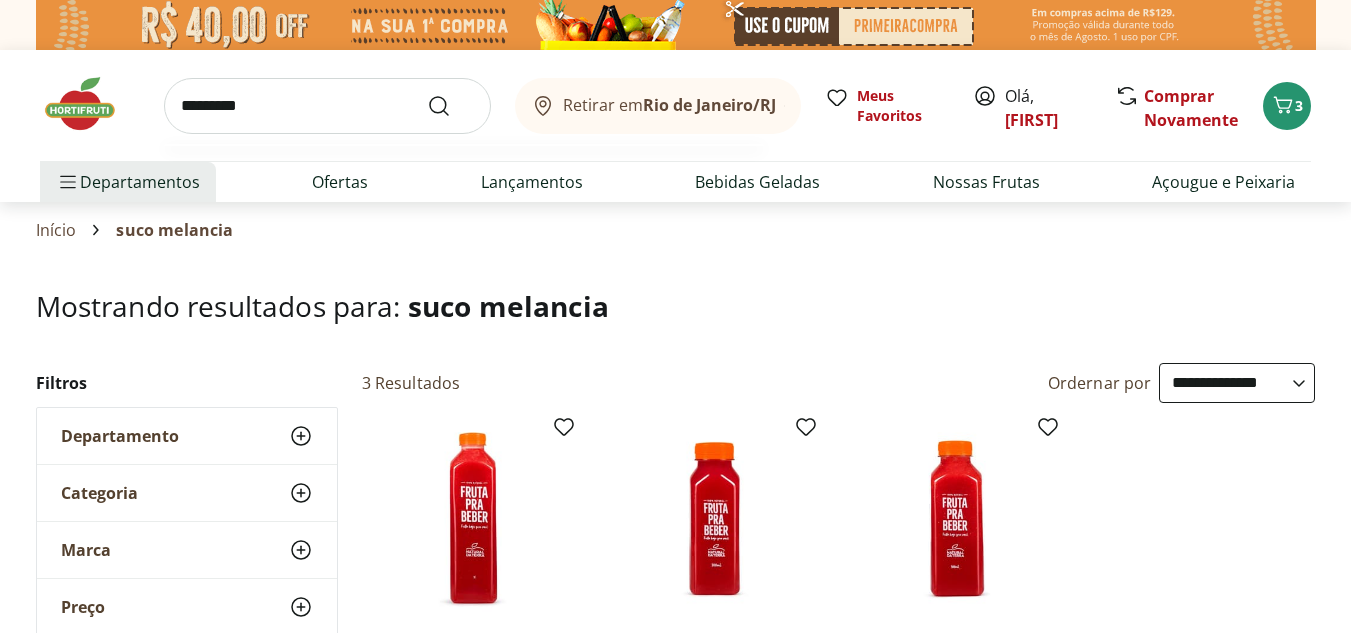 type on "*********" 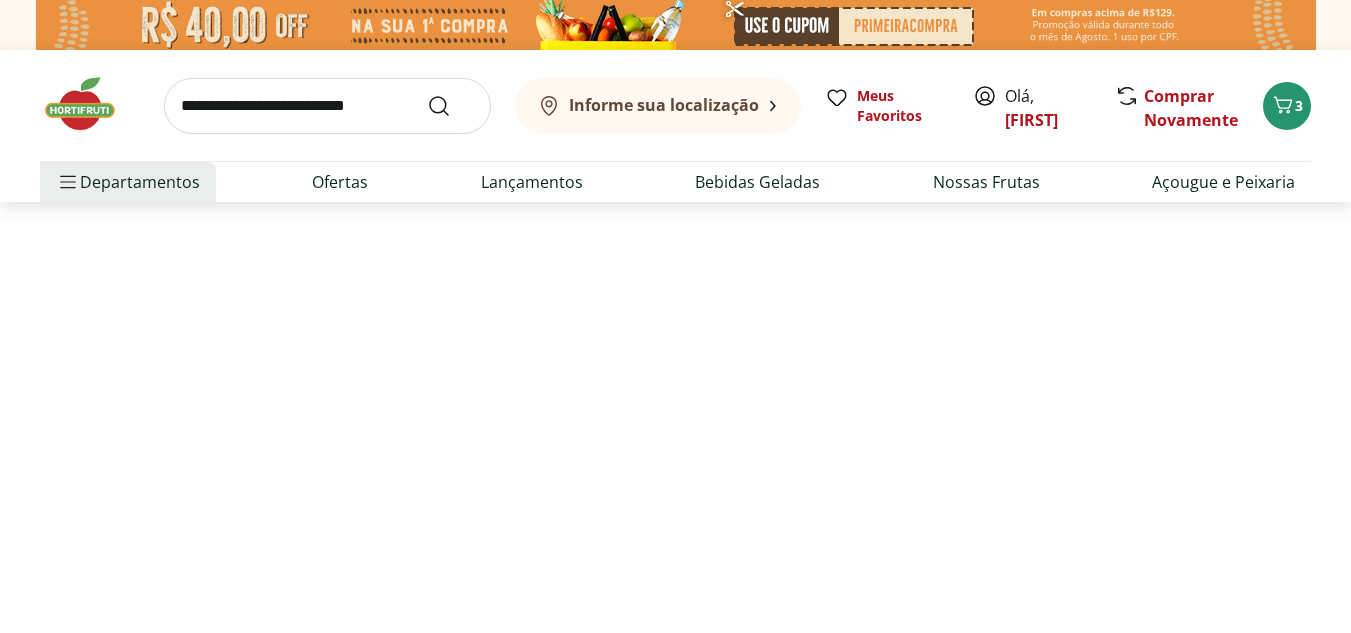select on "**********" 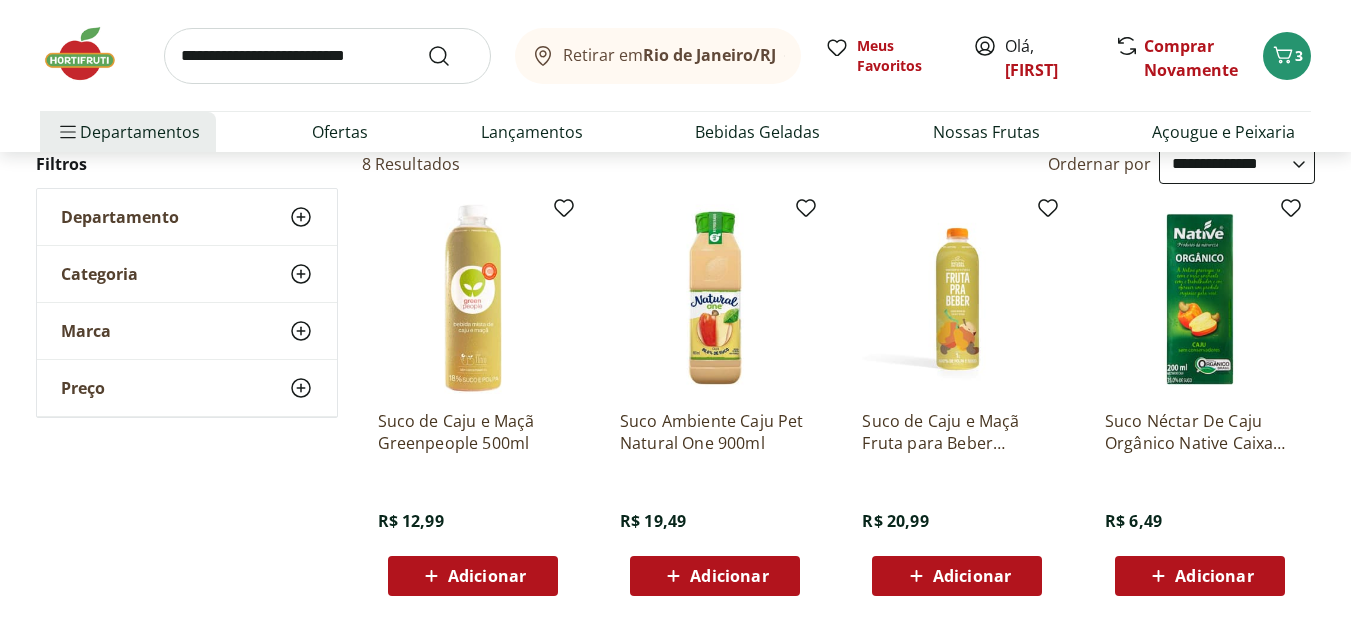 scroll, scrollTop: 227, scrollLeft: 0, axis: vertical 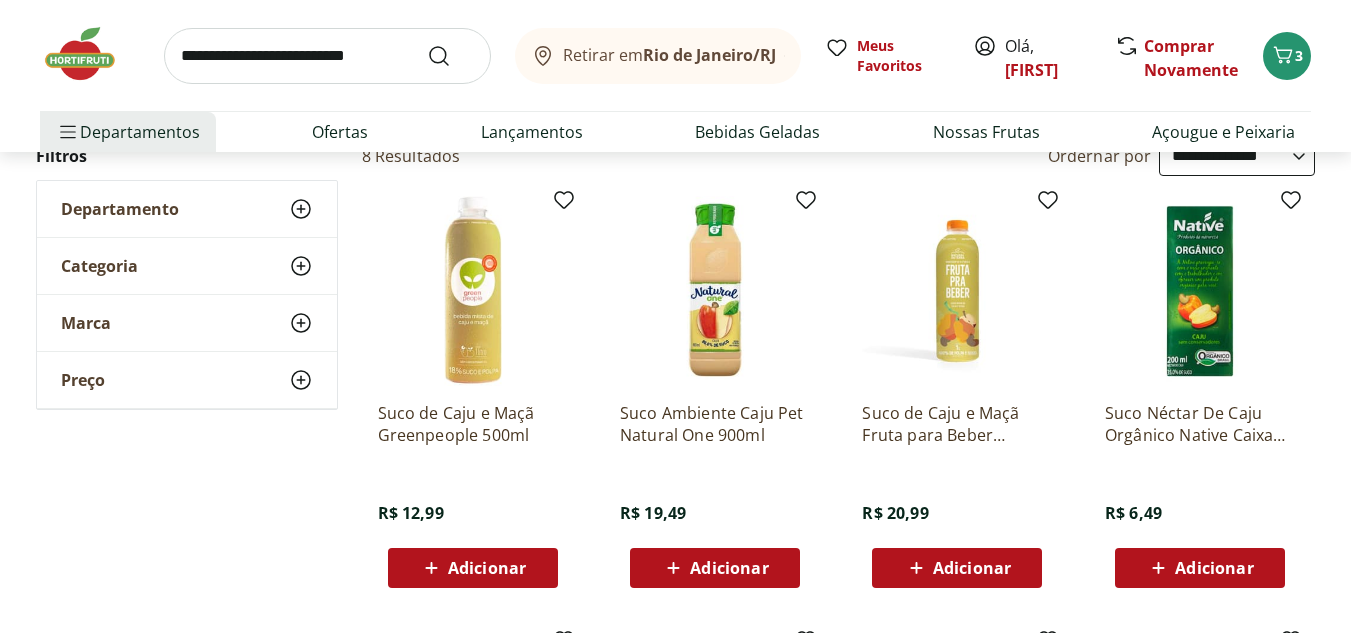 click on "Adicionar" at bounding box center (972, 568) 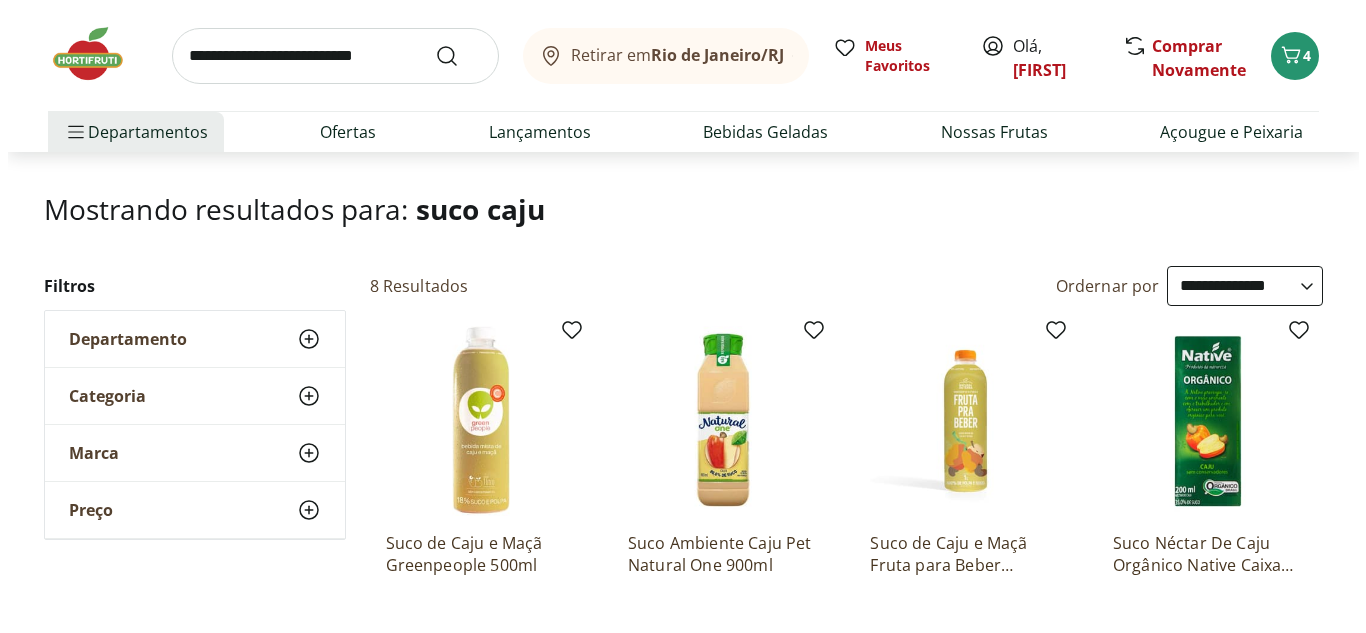 scroll, scrollTop: 0, scrollLeft: 0, axis: both 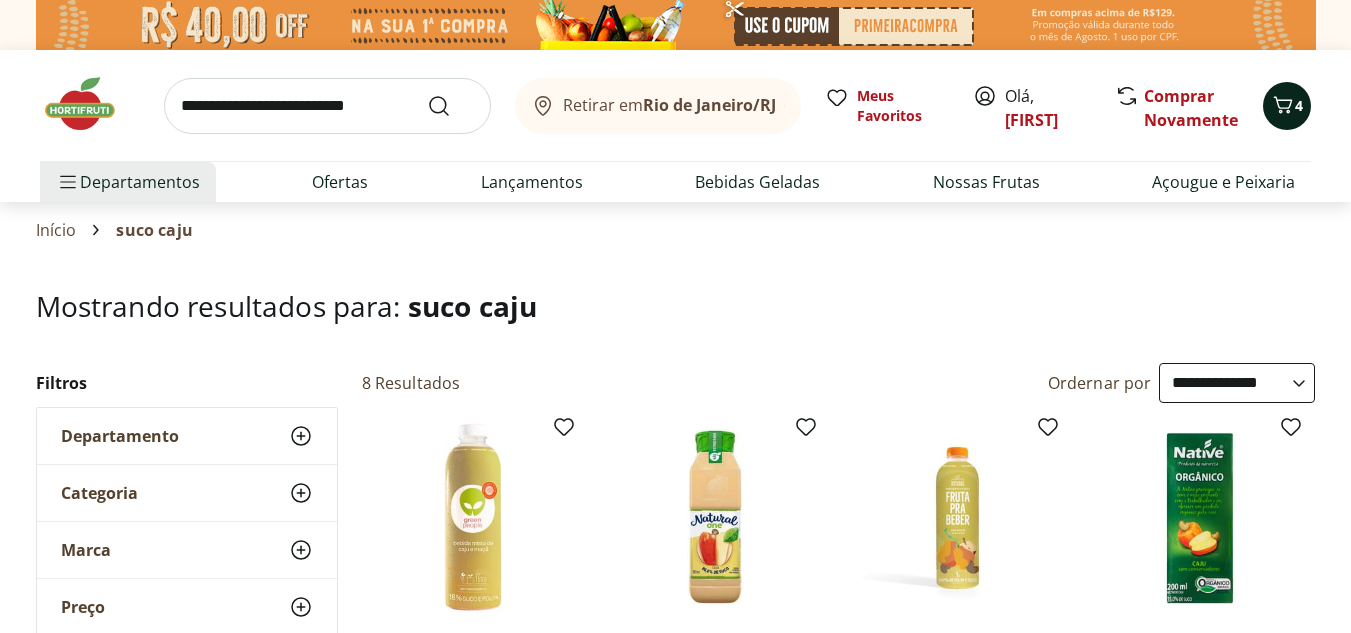 click 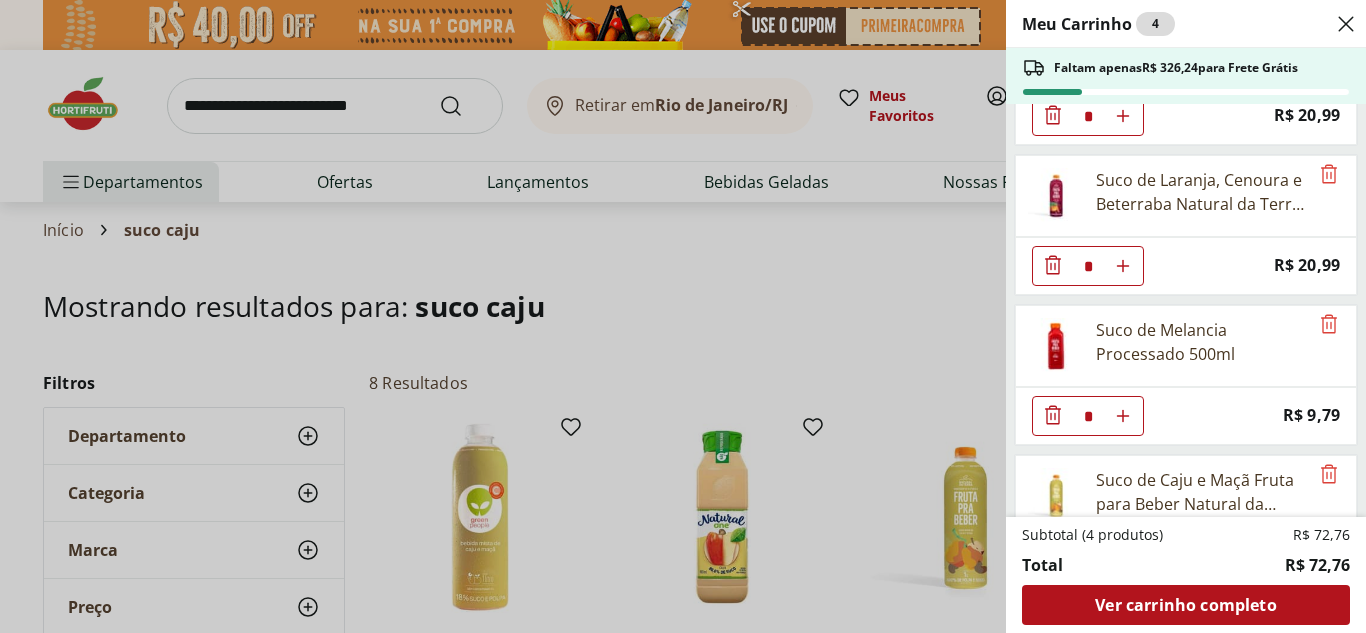 scroll, scrollTop: 195, scrollLeft: 0, axis: vertical 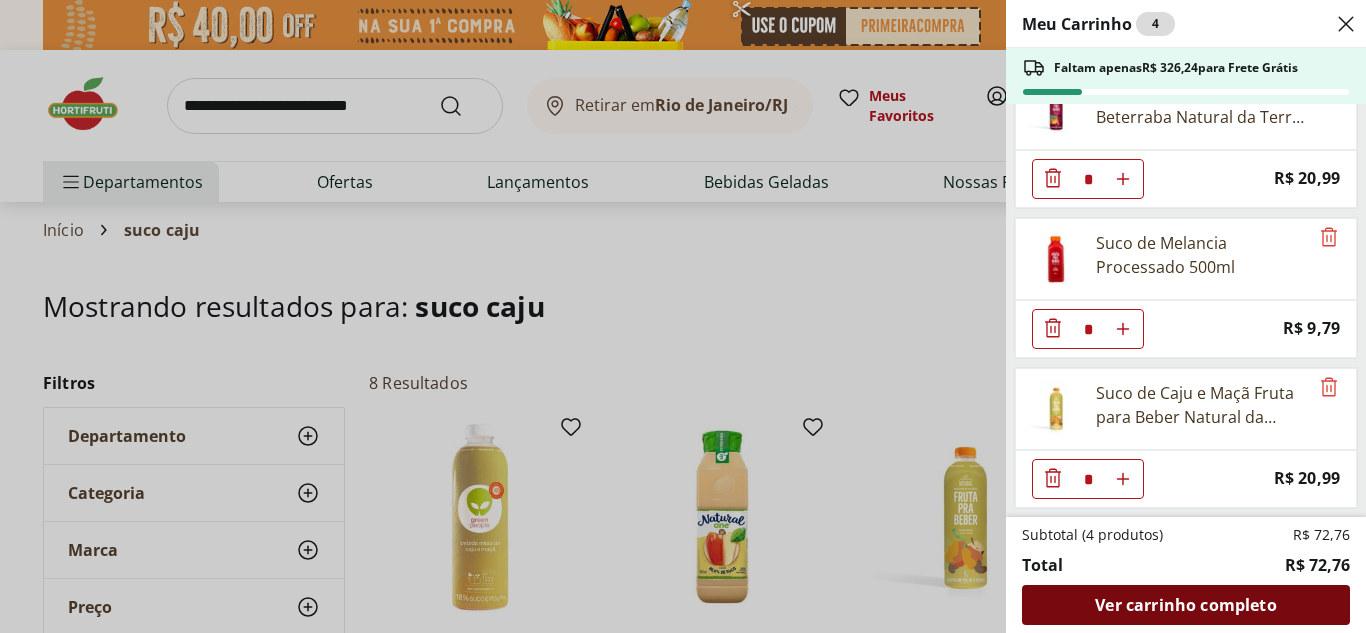 click on "Ver carrinho completo" at bounding box center [1186, 605] 